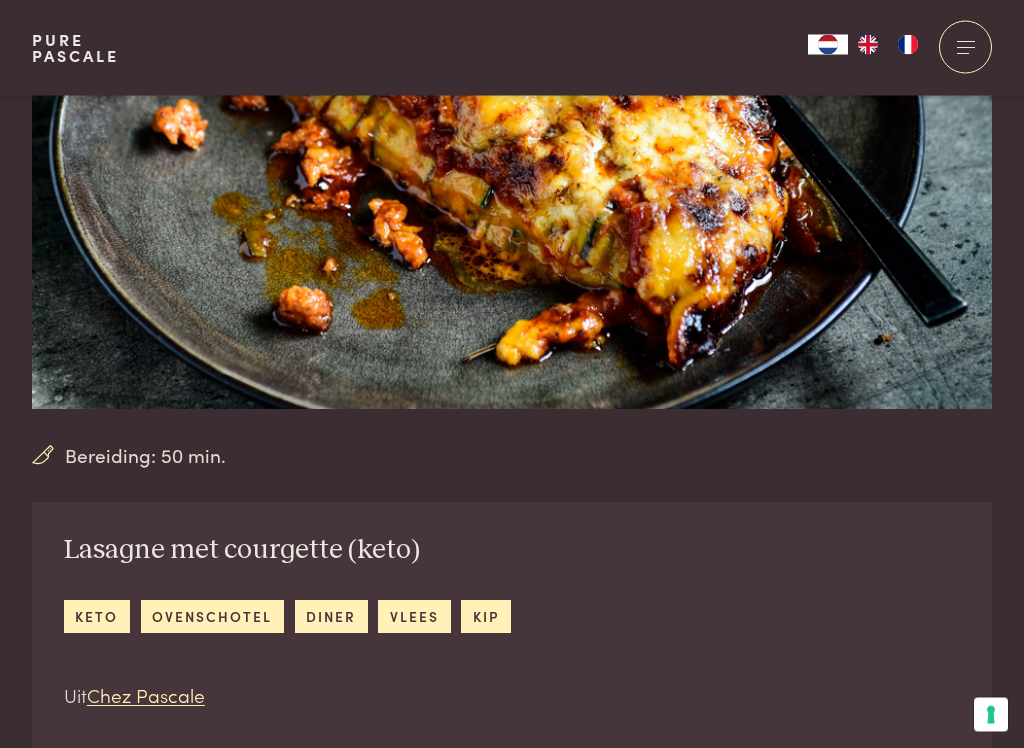 scroll, scrollTop: 263, scrollLeft: 0, axis: vertical 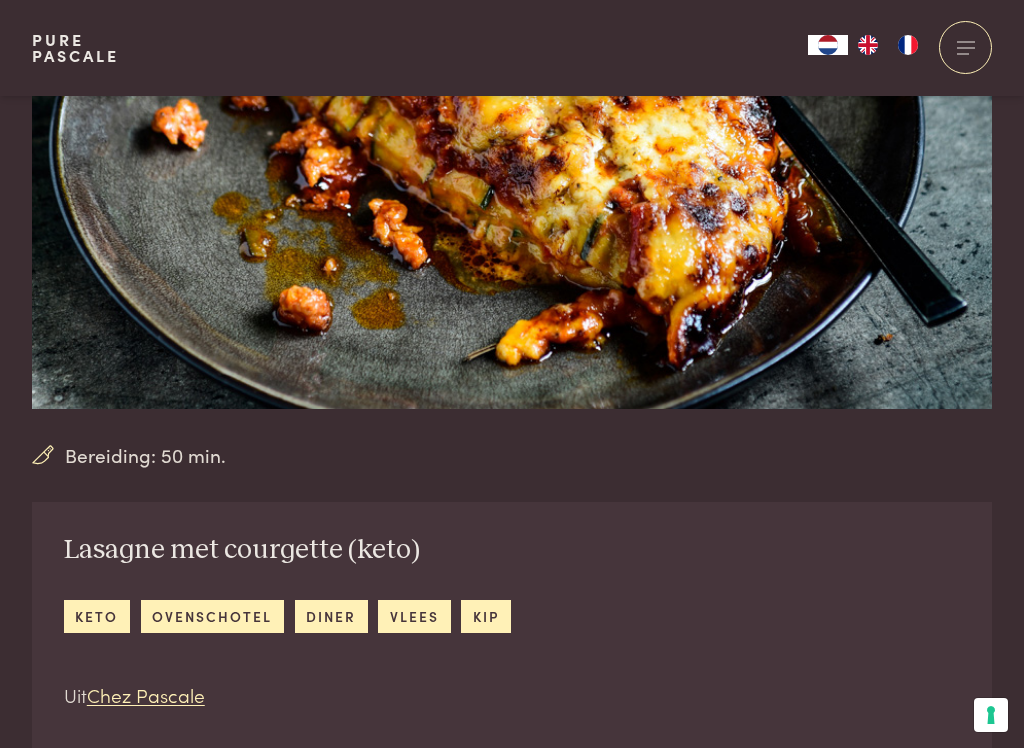 click on "ovenschotel" at bounding box center [212, 616] 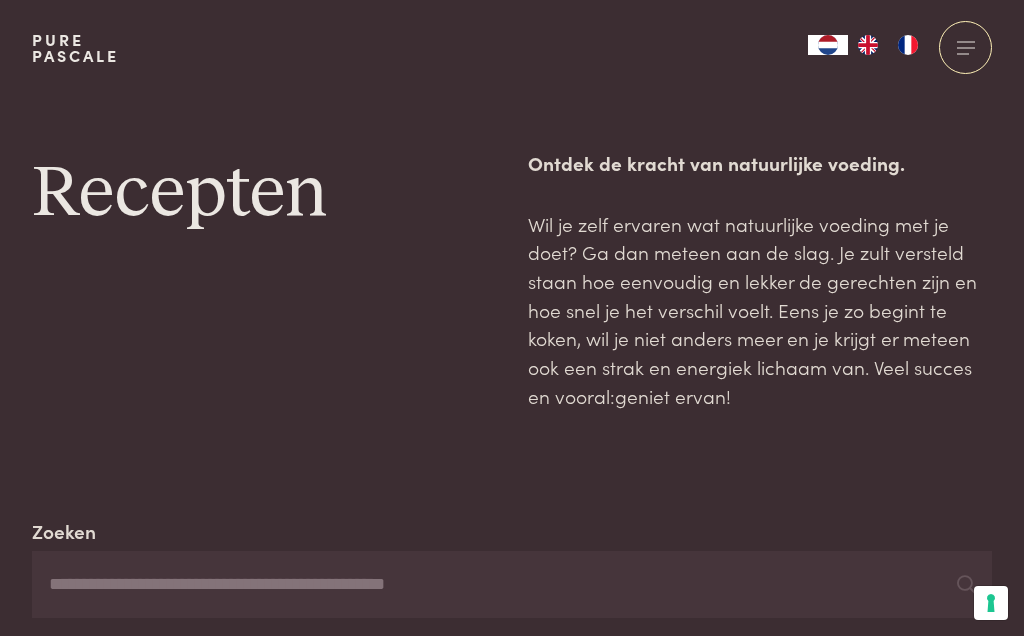 scroll, scrollTop: 0, scrollLeft: 0, axis: both 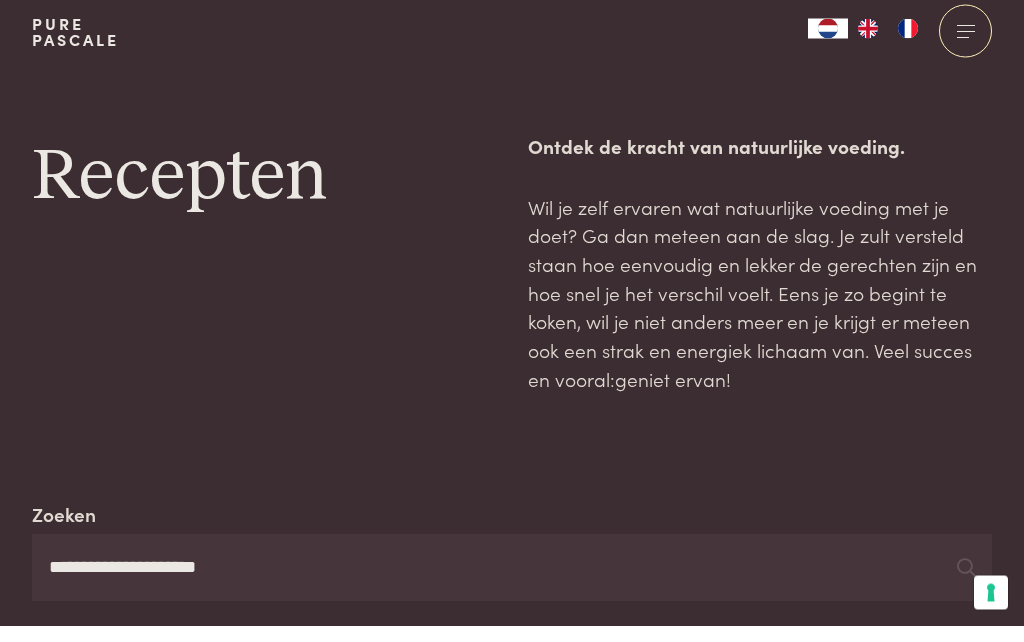 type on "**********" 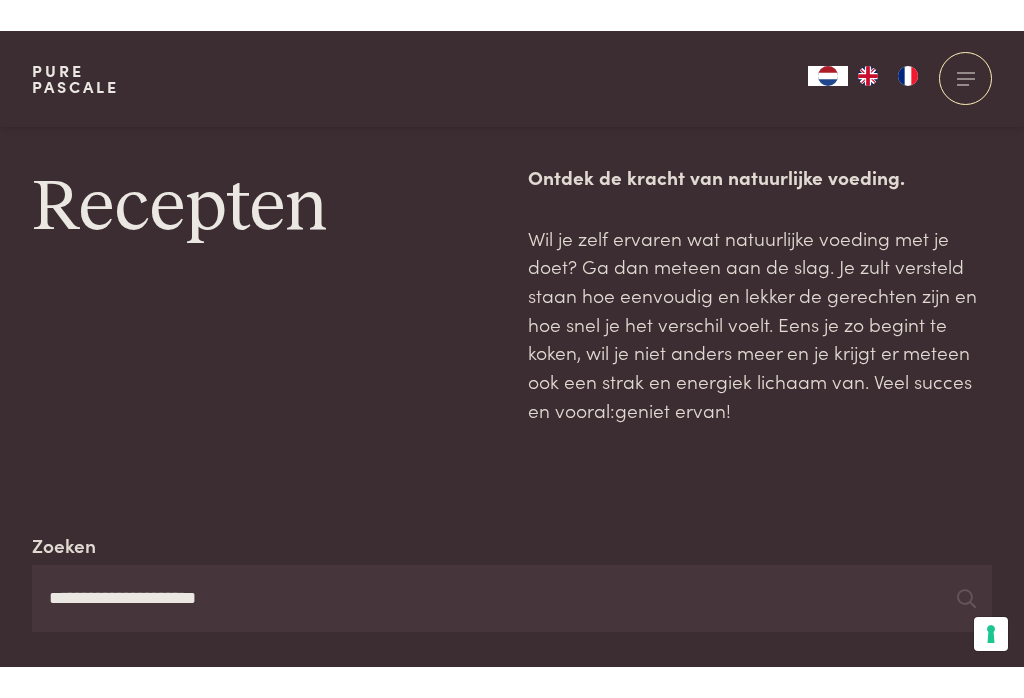 scroll, scrollTop: 129, scrollLeft: 0, axis: vertical 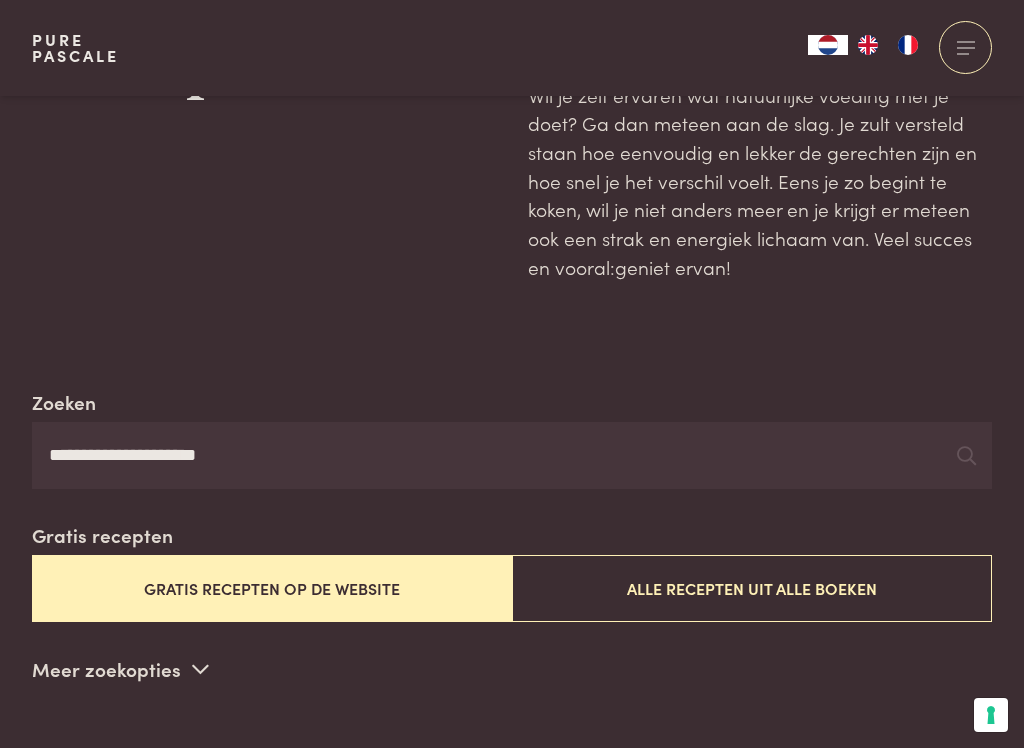 click on "**********" at bounding box center (512, 456) 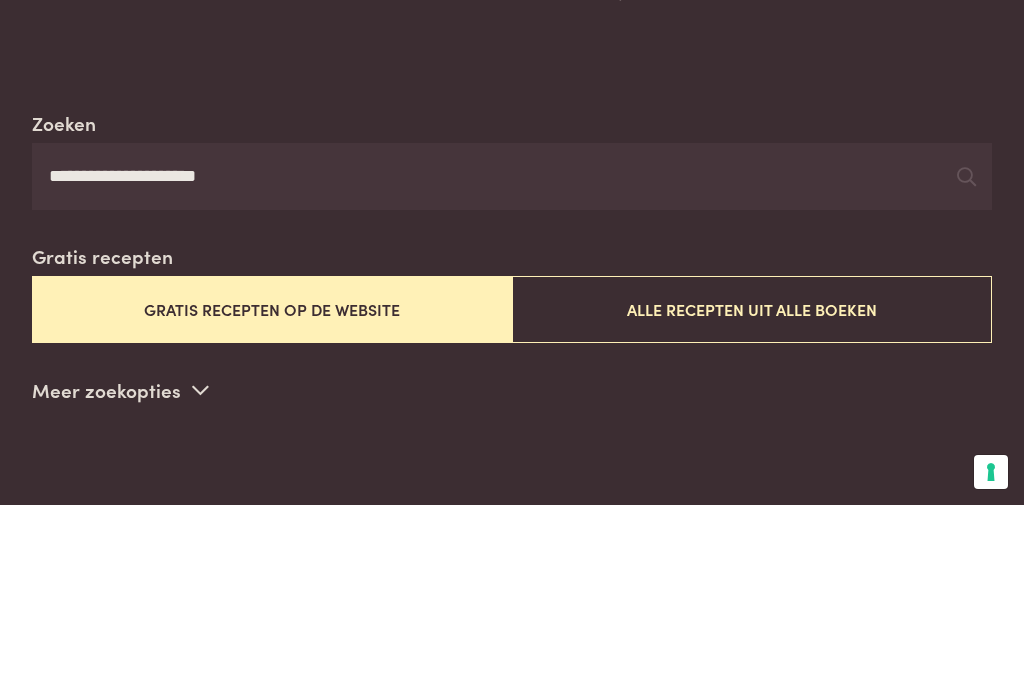 scroll, scrollTop: 217, scrollLeft: 0, axis: vertical 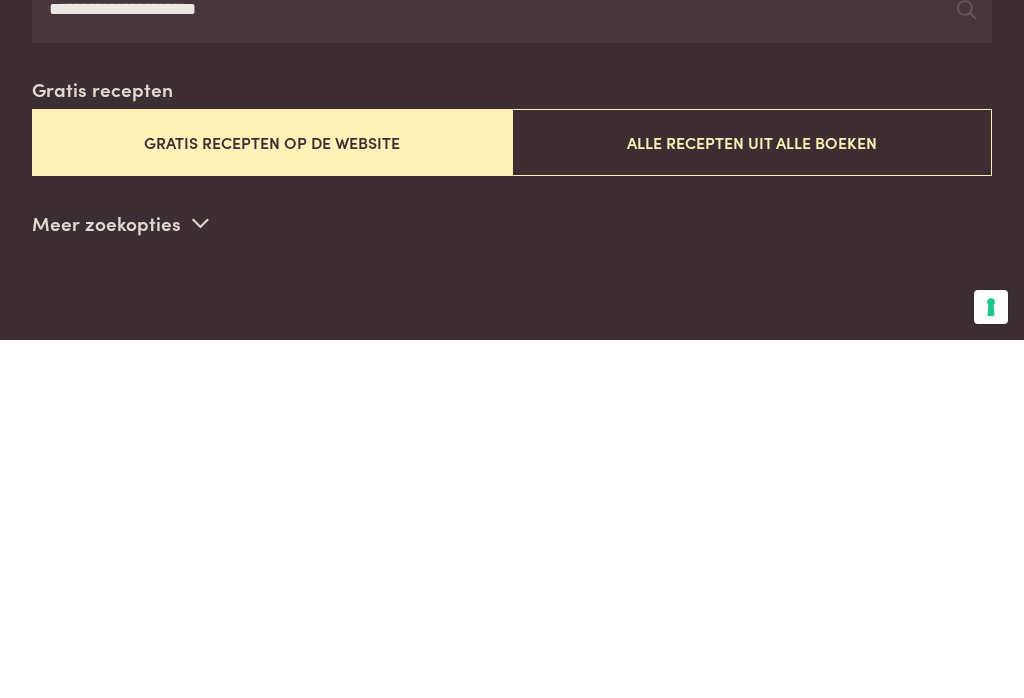 click on "Gratis recepten op de website" at bounding box center (272, 500) 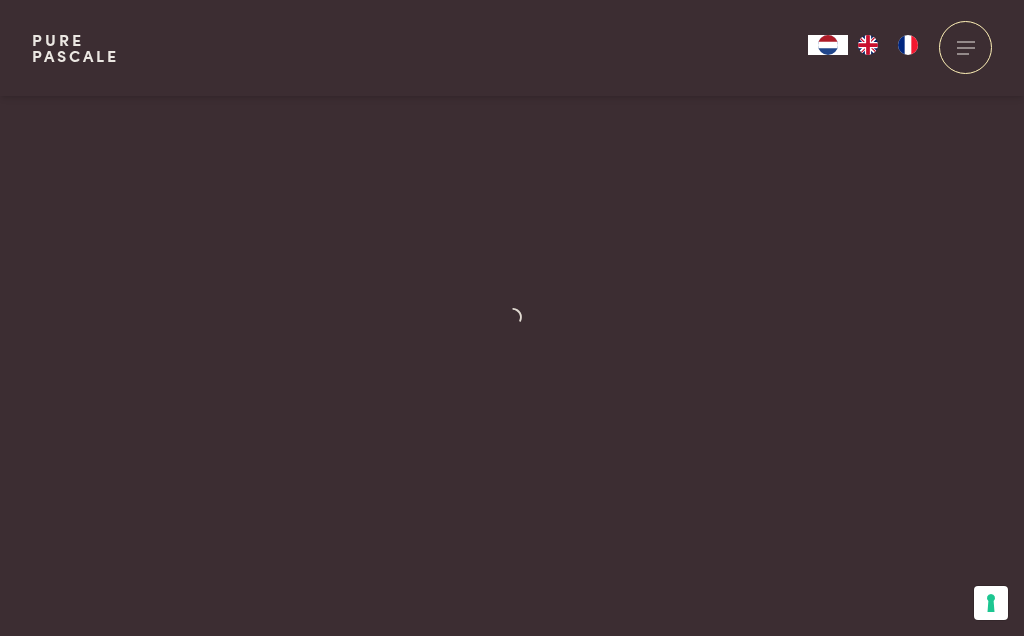 scroll, scrollTop: 0, scrollLeft: 0, axis: both 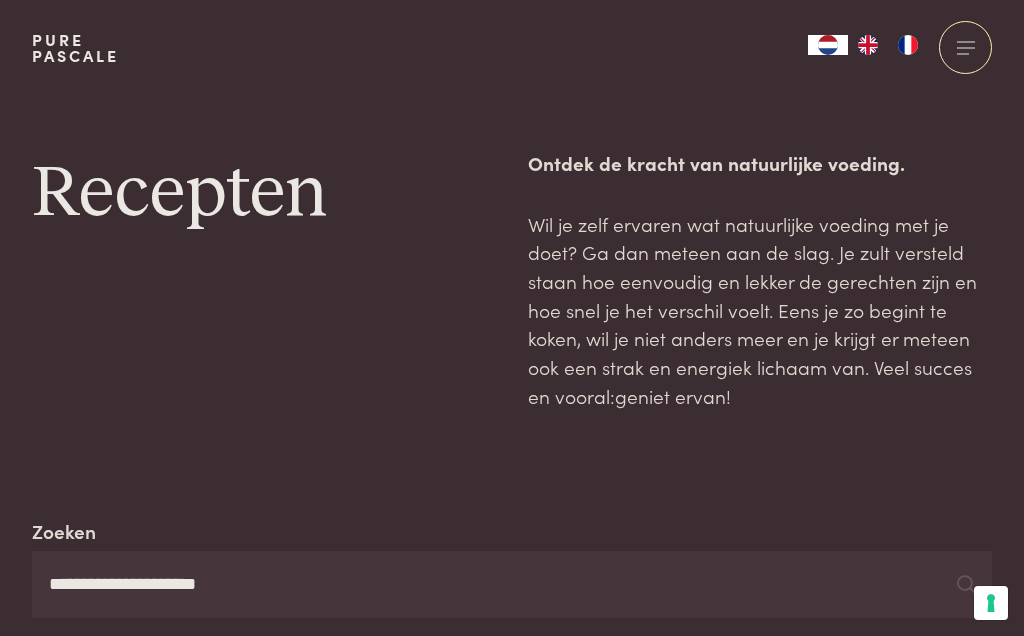 click on "**********" at bounding box center (512, 585) 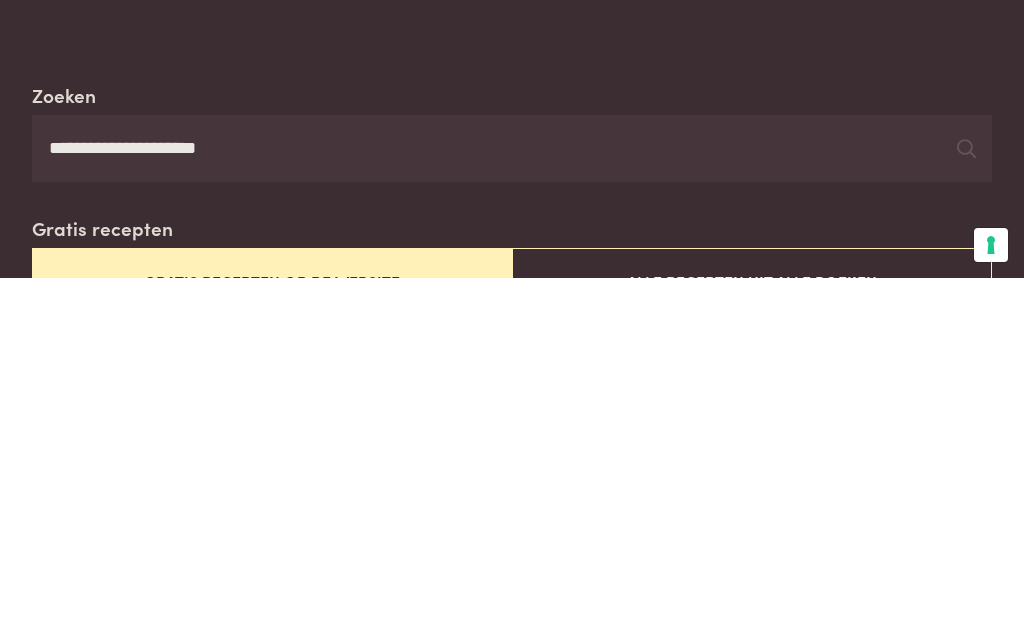 scroll, scrollTop: 437, scrollLeft: 0, axis: vertical 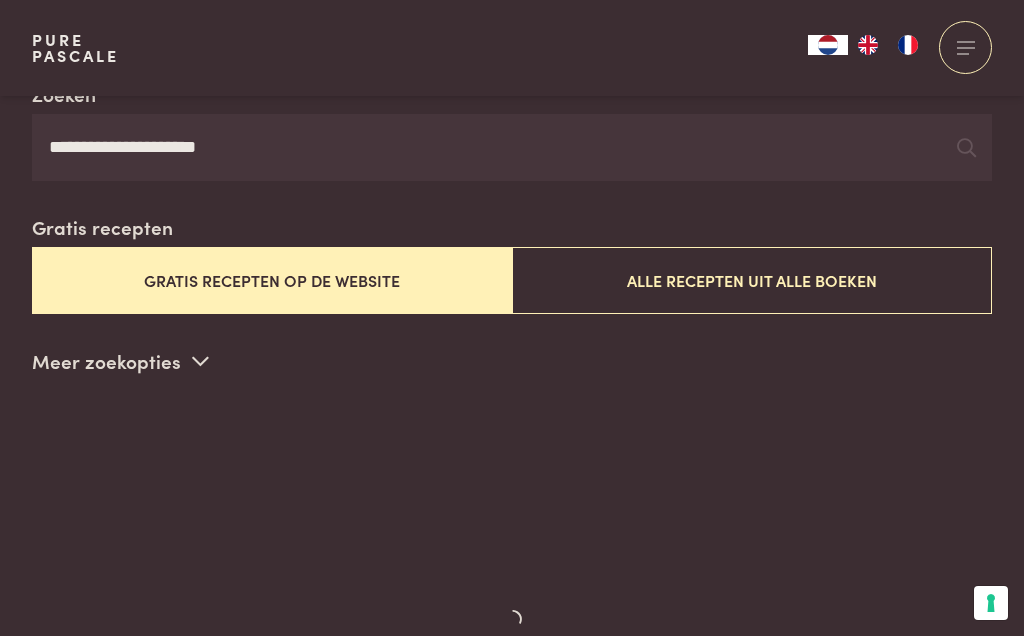 click on "**********" at bounding box center (512, 497) 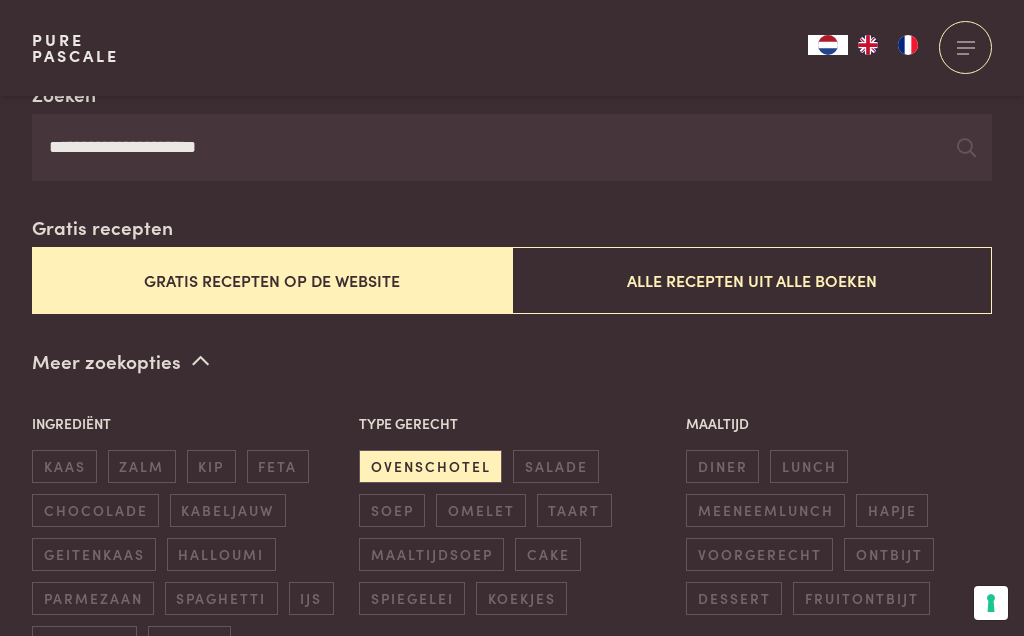 click on "ovenschotel" at bounding box center (430, 466) 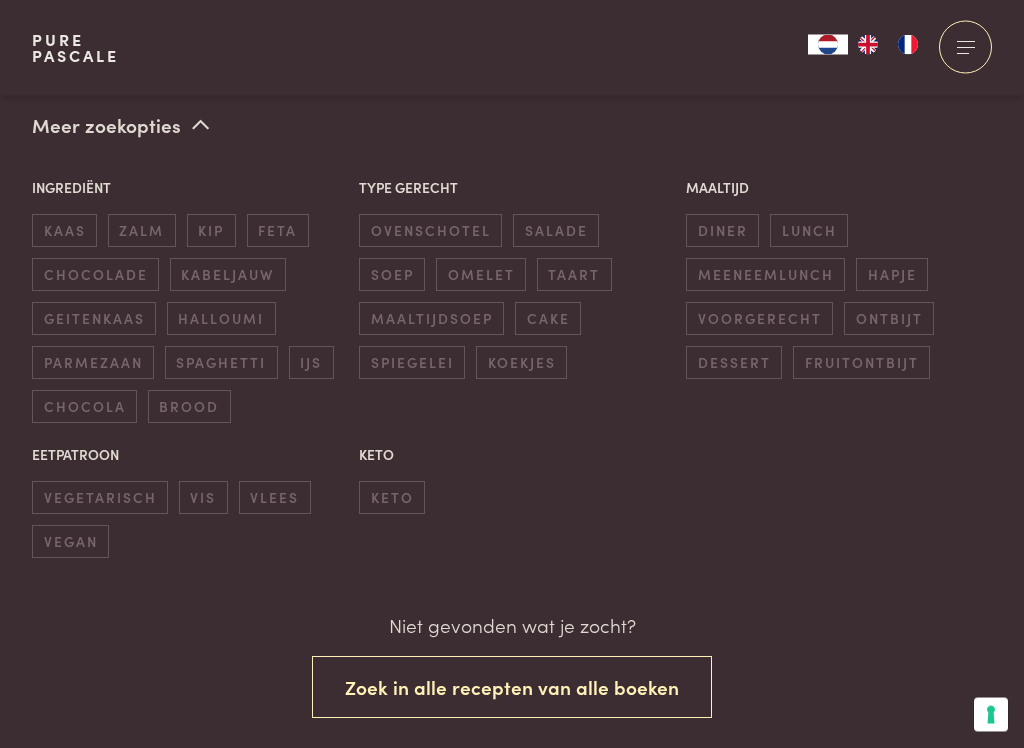 scroll, scrollTop: 674, scrollLeft: 0, axis: vertical 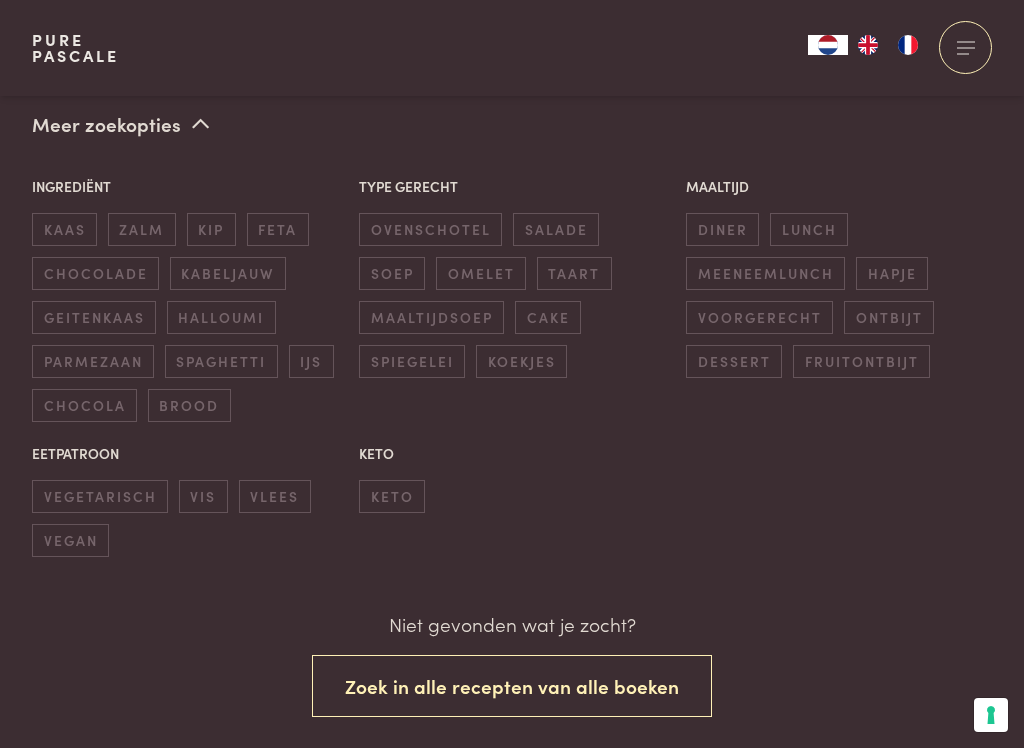 click on "Keto   keto" at bounding box center [511, 477] 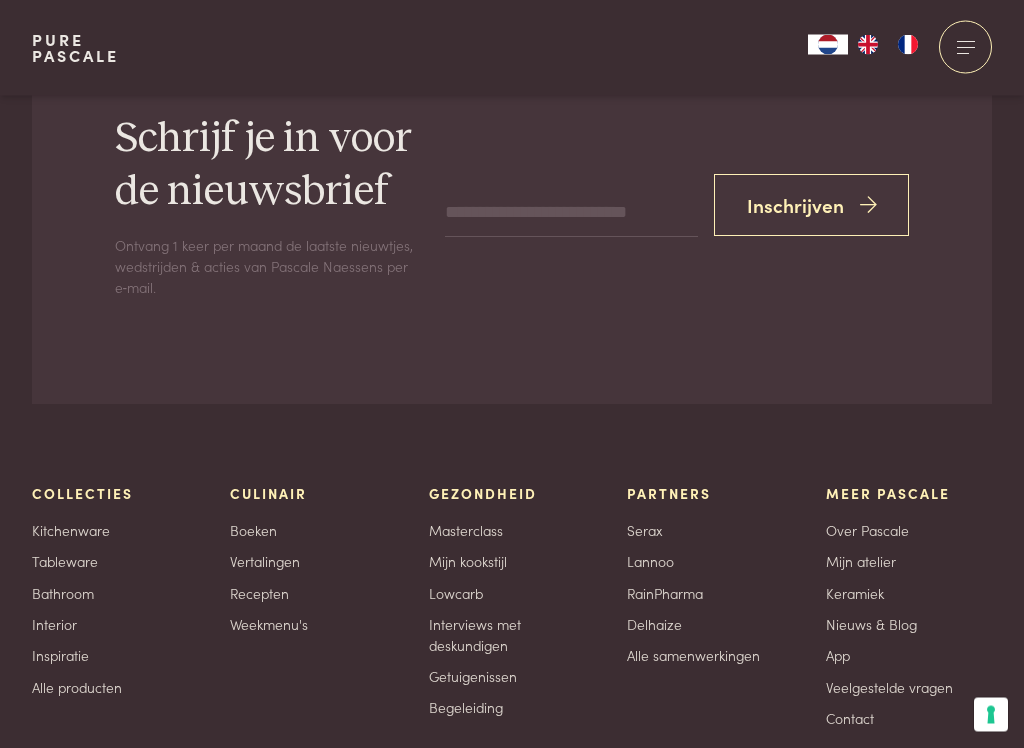scroll, scrollTop: 5476, scrollLeft: 0, axis: vertical 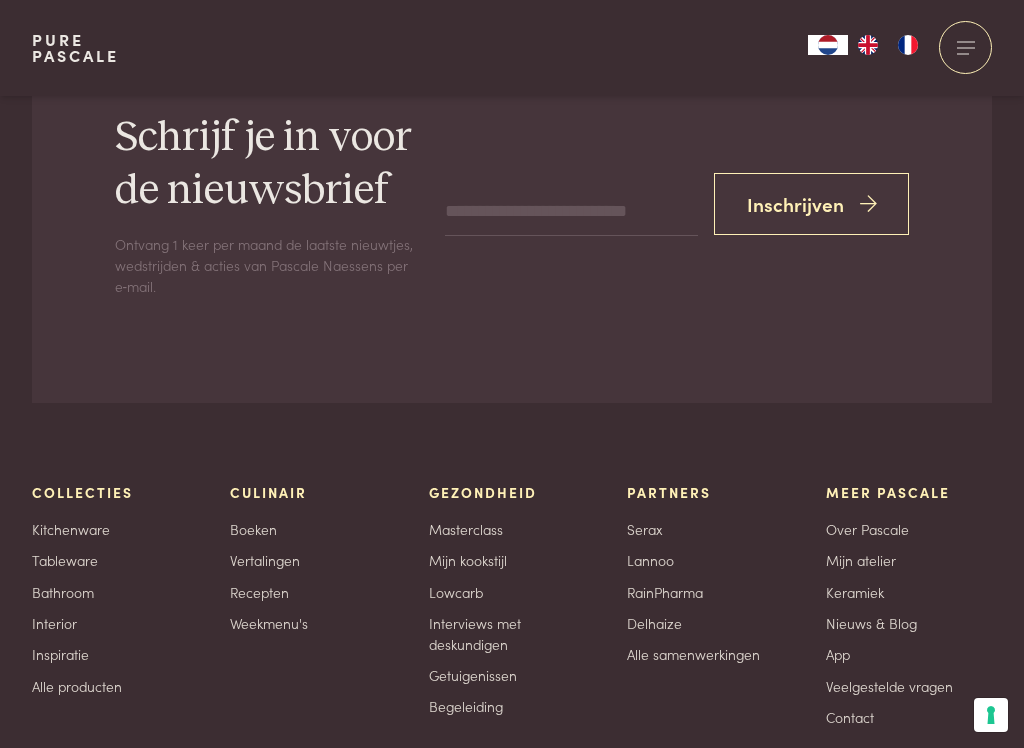 click on "Recepten" at bounding box center (259, 592) 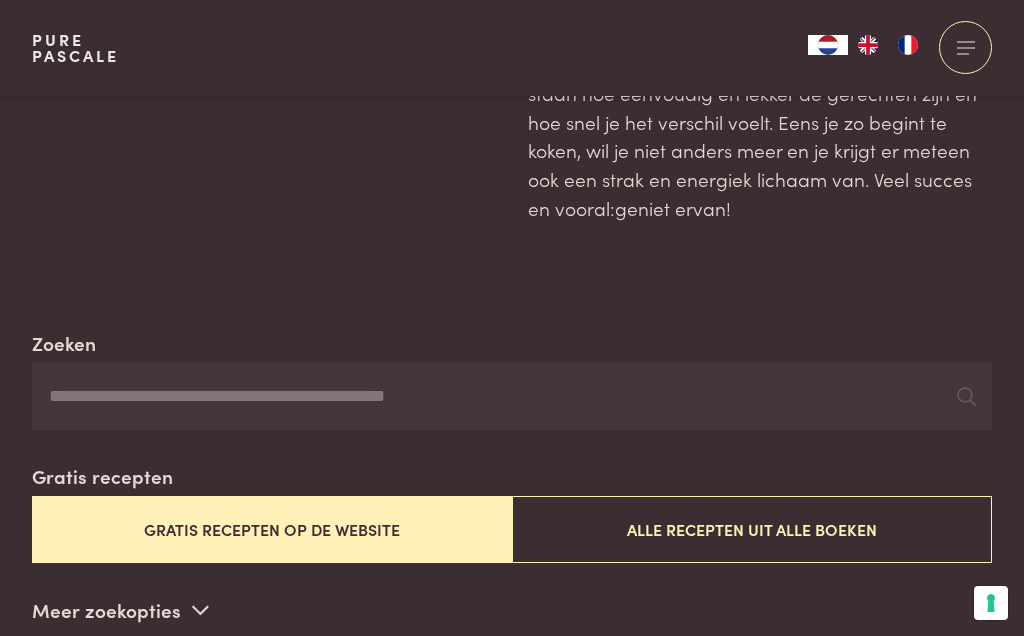 scroll, scrollTop: 187, scrollLeft: 0, axis: vertical 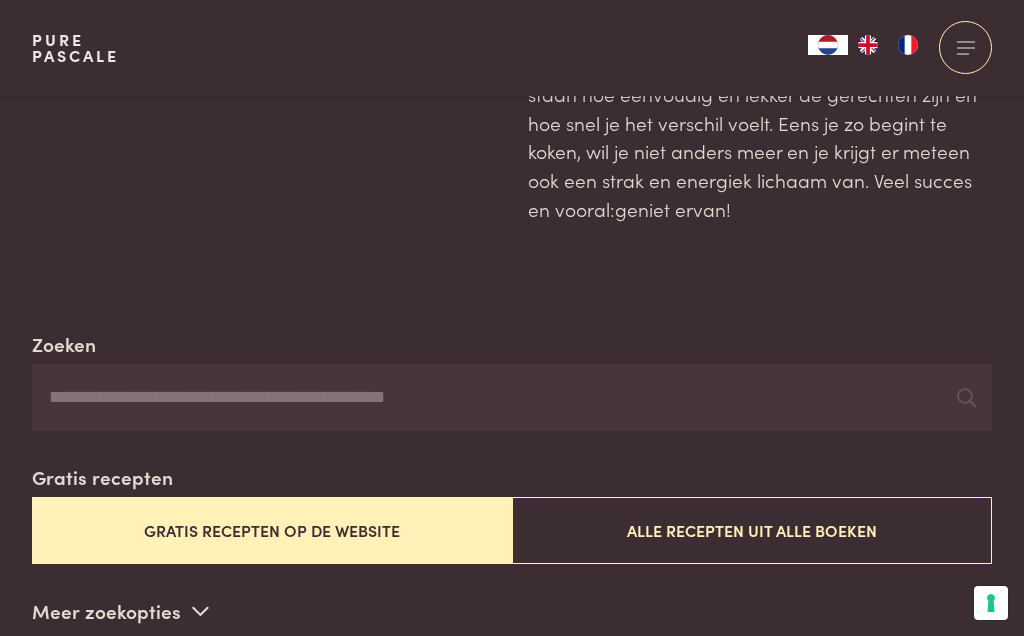 click on "Gratis recepten op de website" at bounding box center [272, 530] 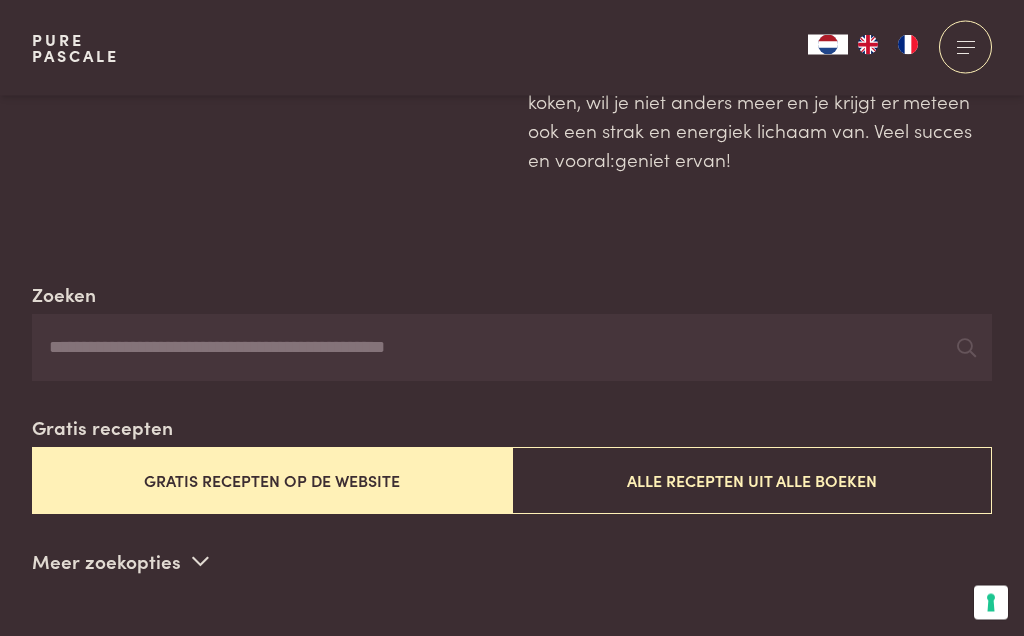 scroll, scrollTop: 0, scrollLeft: 0, axis: both 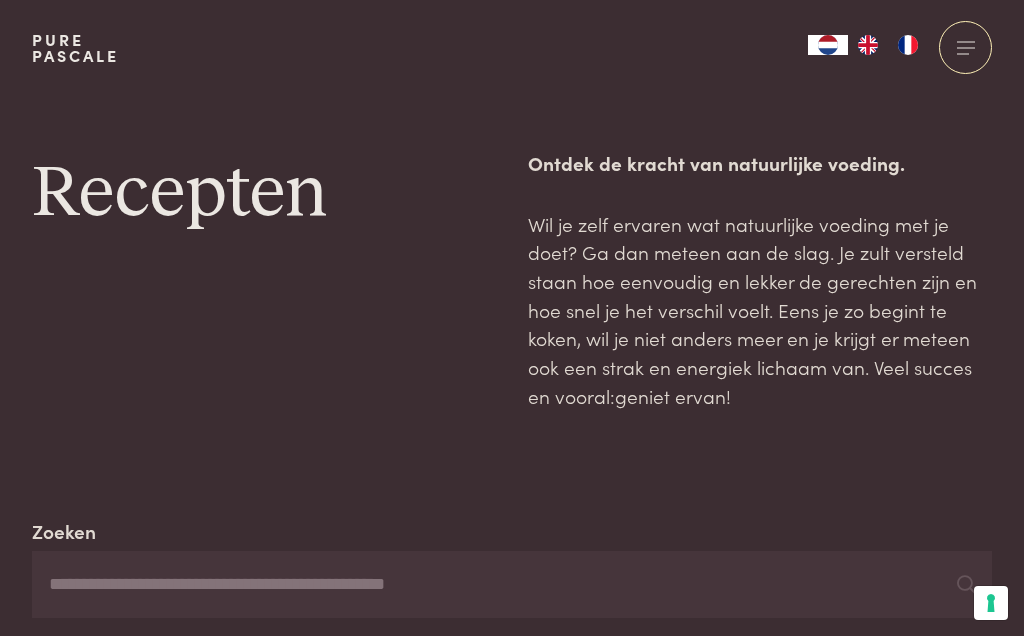 click on "Zoeken" at bounding box center (512, 585) 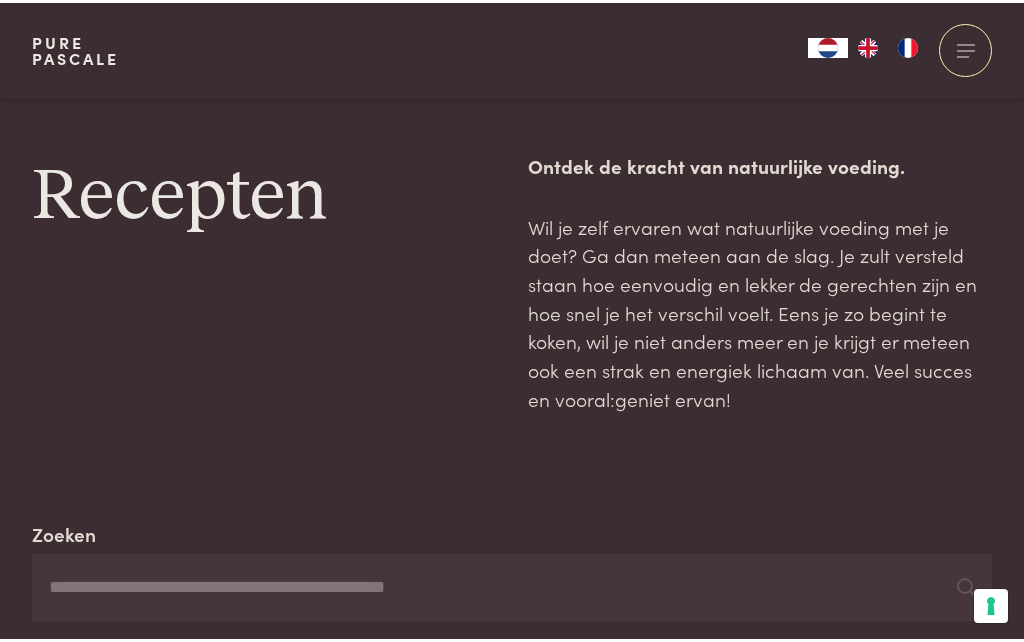 scroll, scrollTop: 78, scrollLeft: 0, axis: vertical 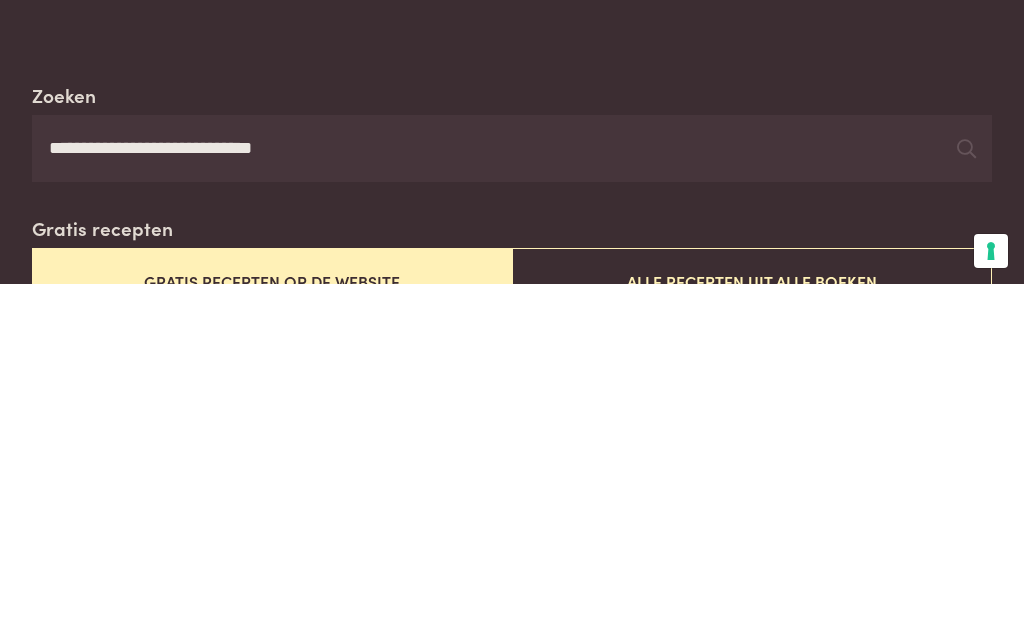 click on "**********" at bounding box center (512, 507) 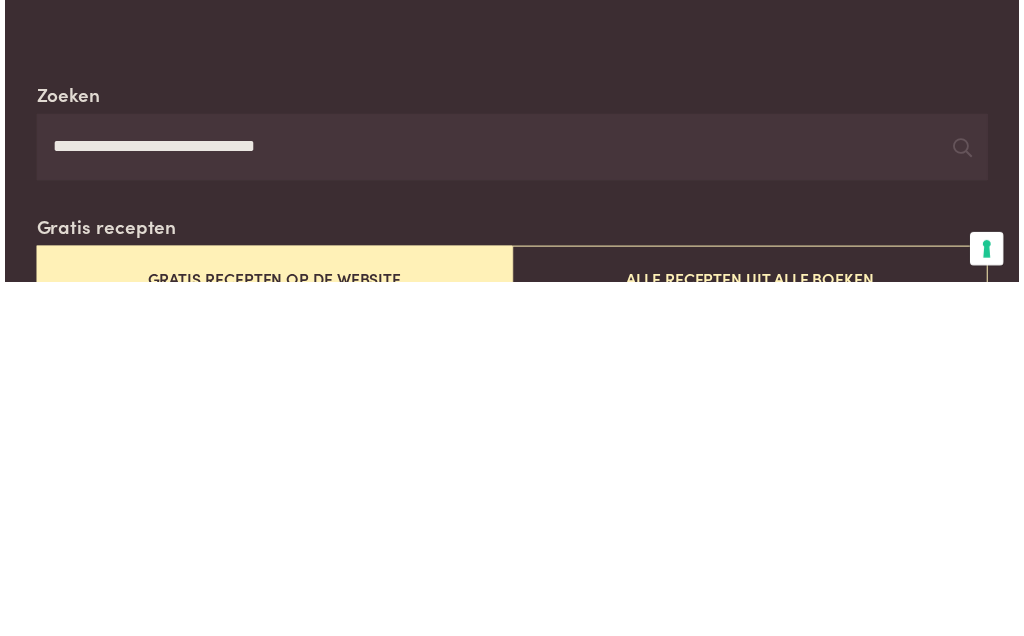 scroll, scrollTop: 437, scrollLeft: 0, axis: vertical 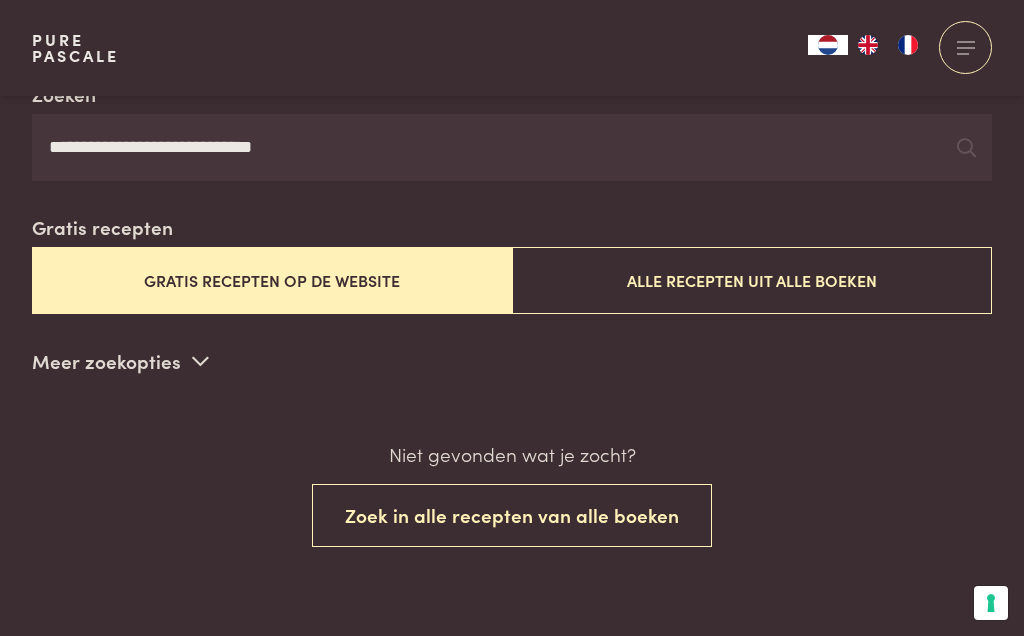 click on "Alle recepten uit alle boeken" at bounding box center [752, 280] 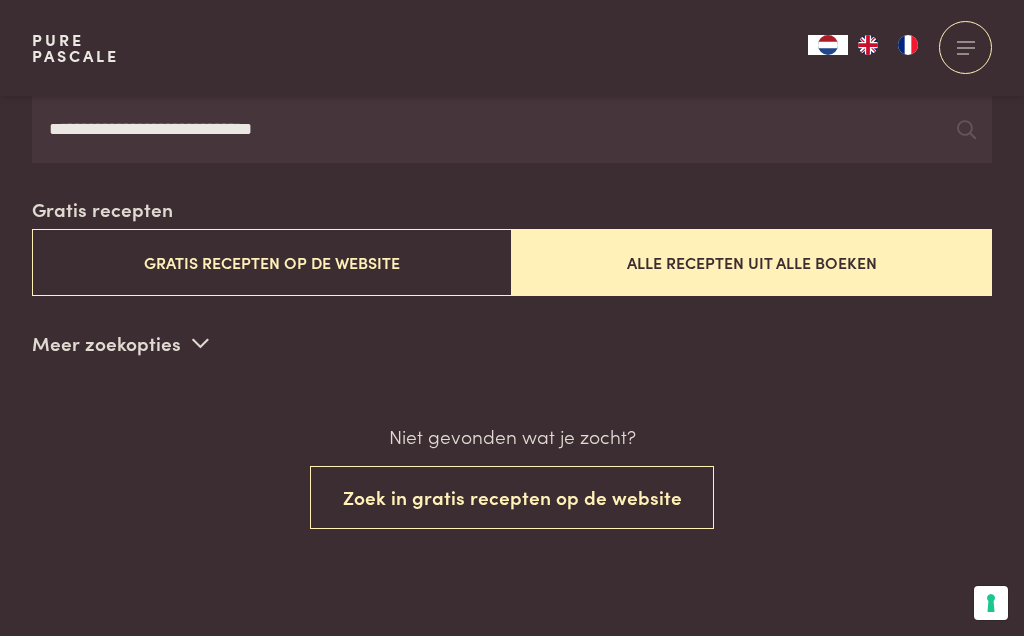 scroll, scrollTop: 451, scrollLeft: 0, axis: vertical 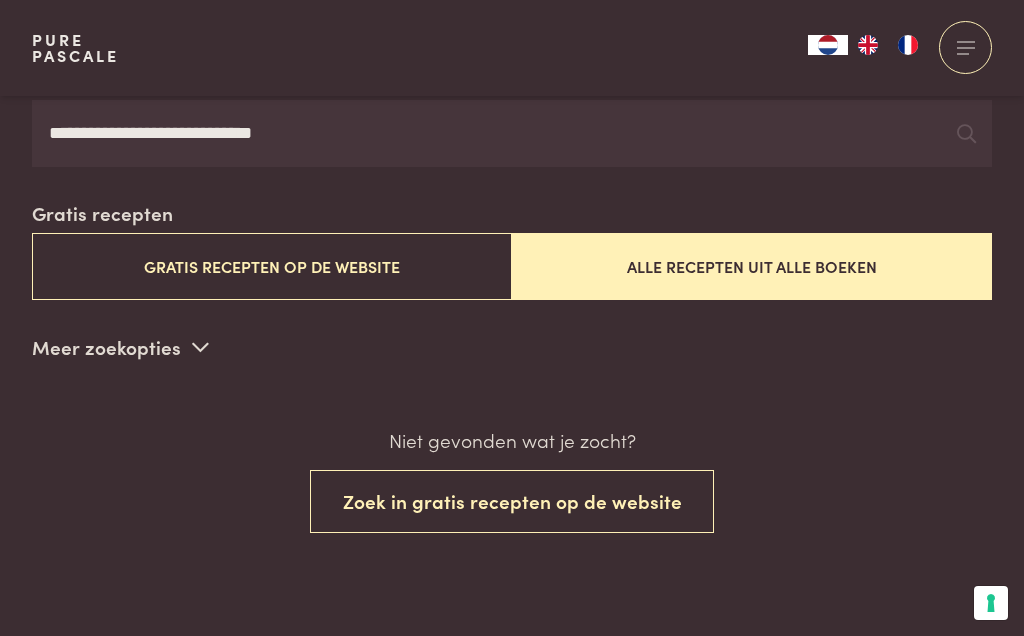 click on "Zoek in  gratis recepten op de website" at bounding box center (512, 501) 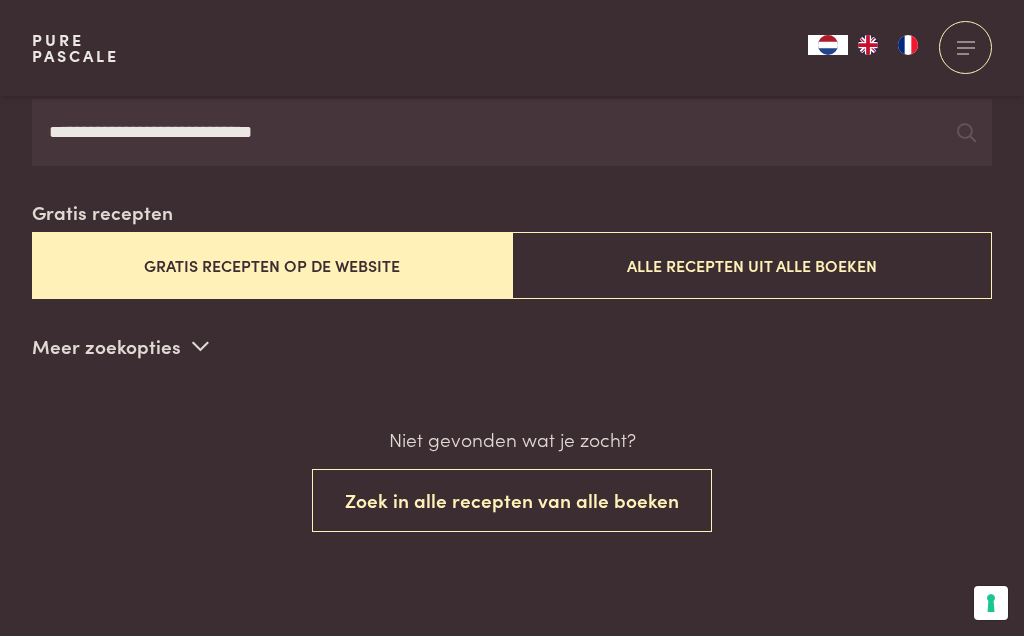 scroll, scrollTop: 451, scrollLeft: 0, axis: vertical 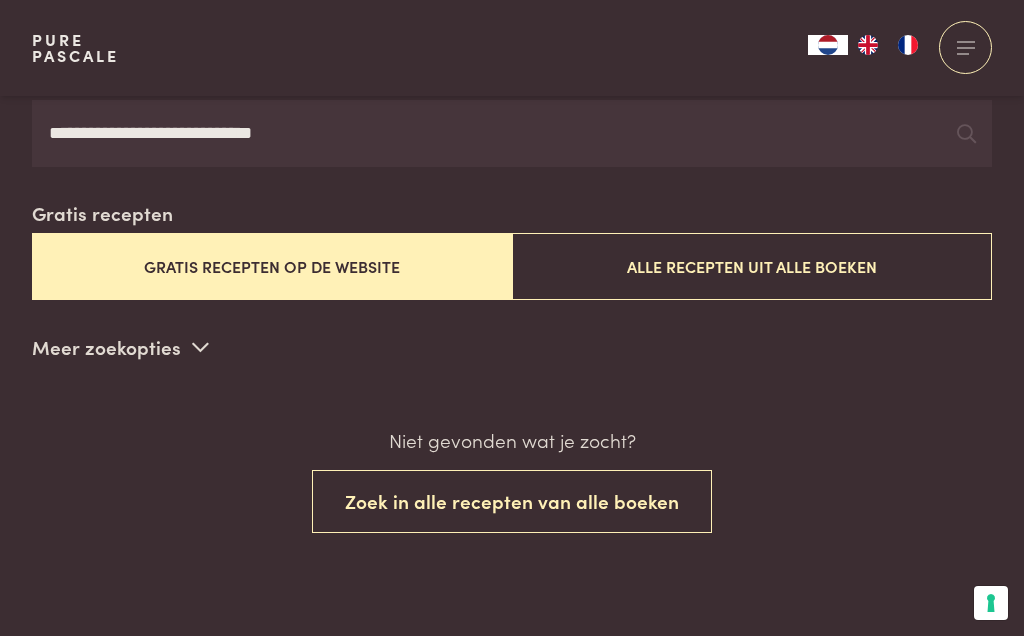 click on "Meer zoekopties    Ingrediënt   kaas zalm kip feta chocolade kabeljauw geitenkaas halloumi parmezaan spaghetti ijs chocola brood Type gerecht   ovenschotel salade soep omelet taart maaltijdsoep cake spiegelei koekjes Maaltijd   diner lunch meeneemlunch hapje voorgerecht ontbijt dessert fruitontbijt Eetpatroon   vegetarisch vis vlees vegan Keto   keto" at bounding box center (512, 352) 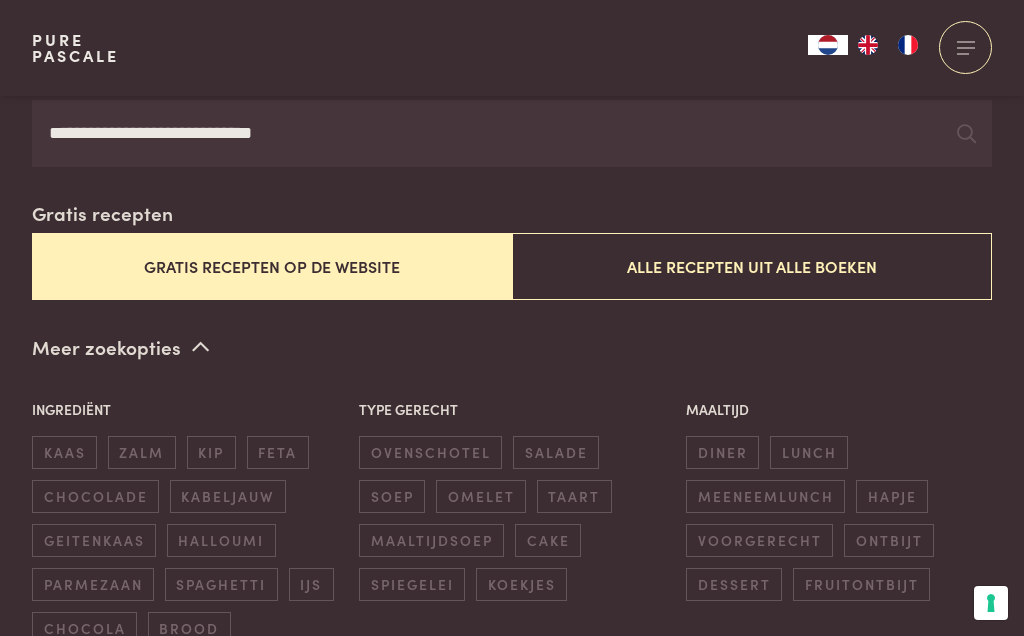 click on "kabeljauw" at bounding box center [228, 496] 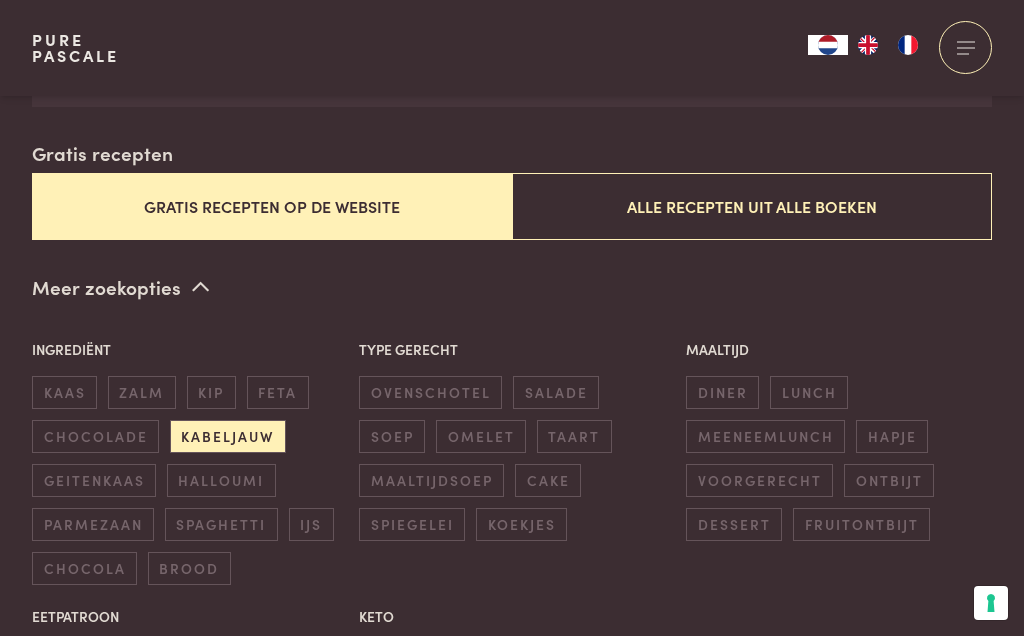 scroll, scrollTop: 513, scrollLeft: 0, axis: vertical 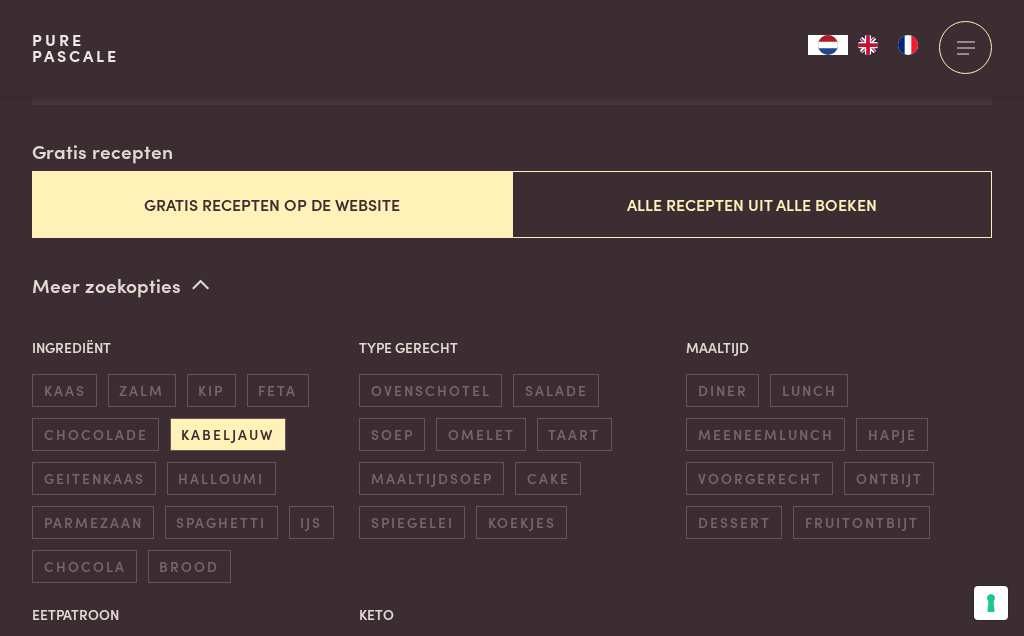 click on "diner" at bounding box center (722, 390) 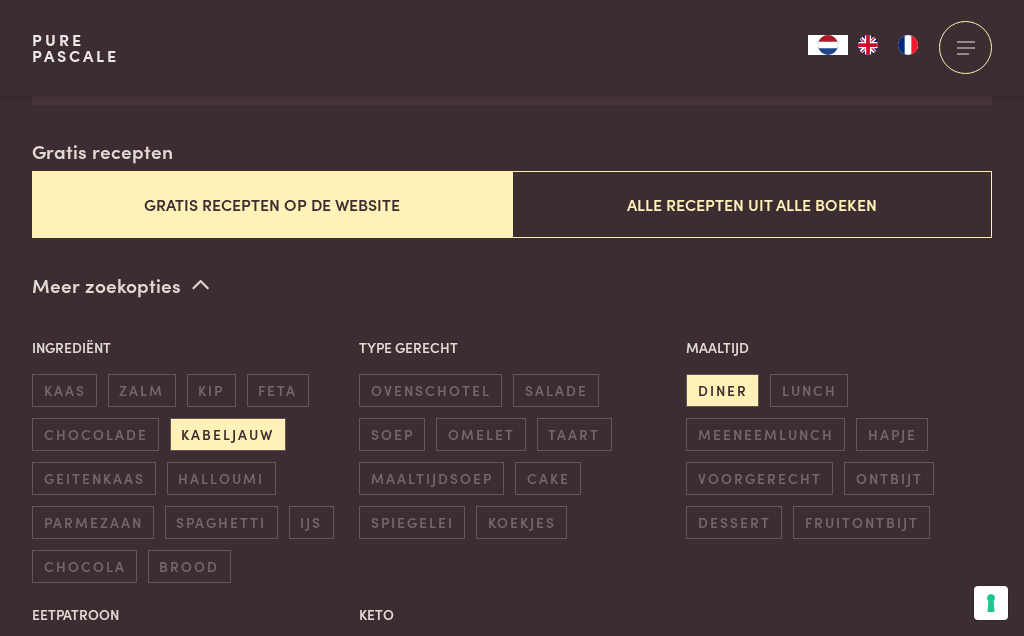 scroll, scrollTop: 511, scrollLeft: 0, axis: vertical 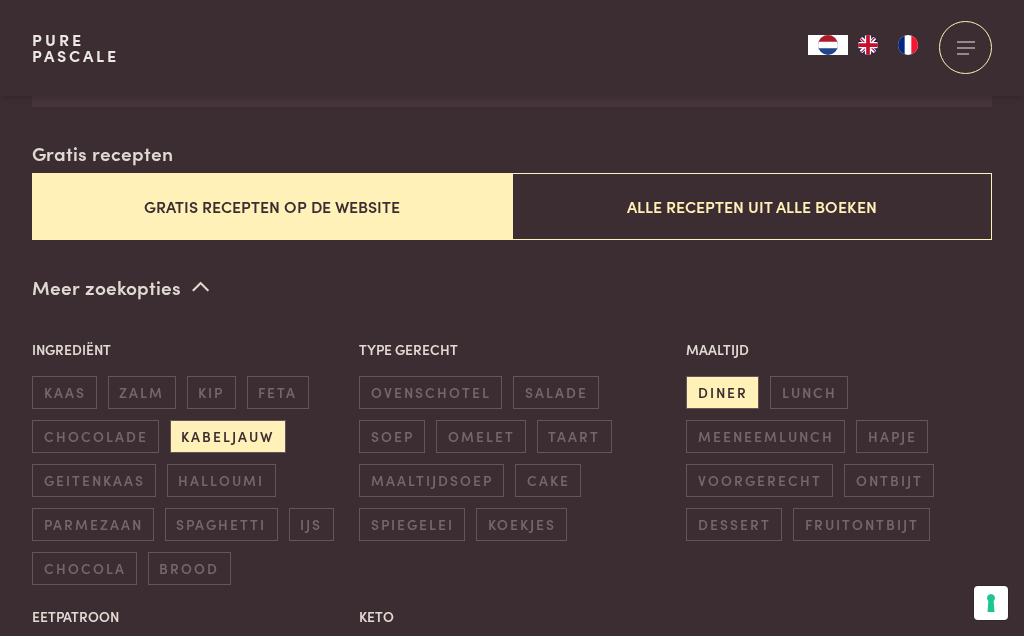 click on "Keto   keto" at bounding box center [511, 640] 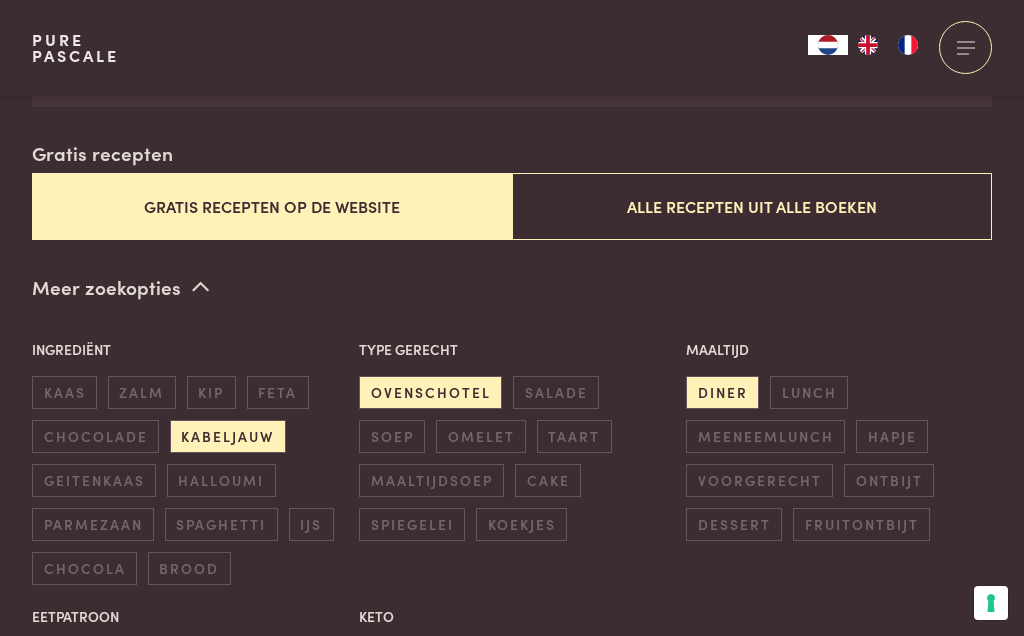 click on "Keto   keto" at bounding box center [511, 640] 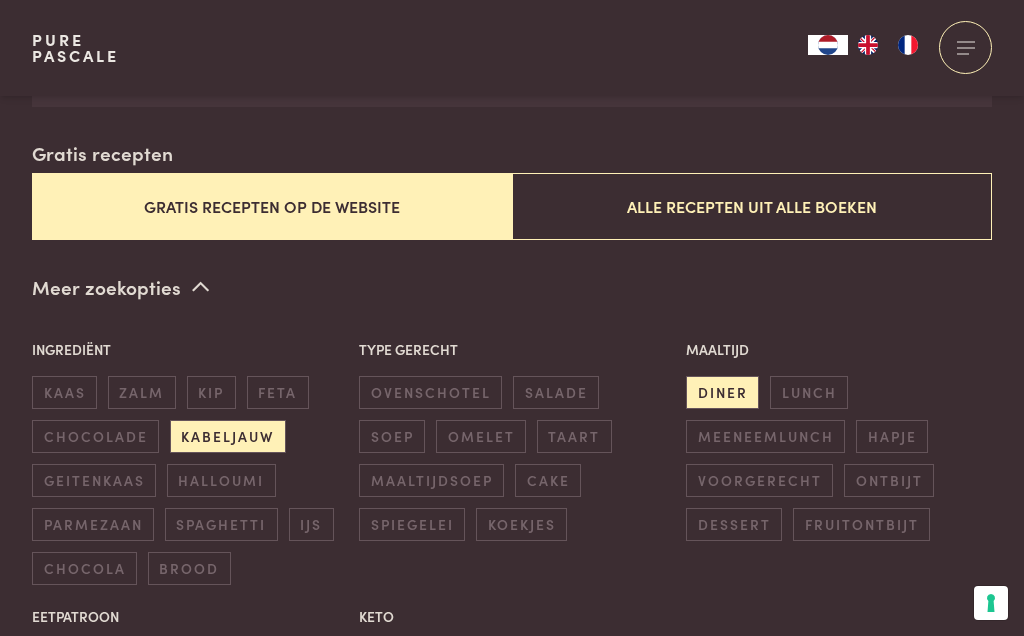 click on "Eetpatroon   vegetarisch vis vlees vegan" at bounding box center (184, 662) 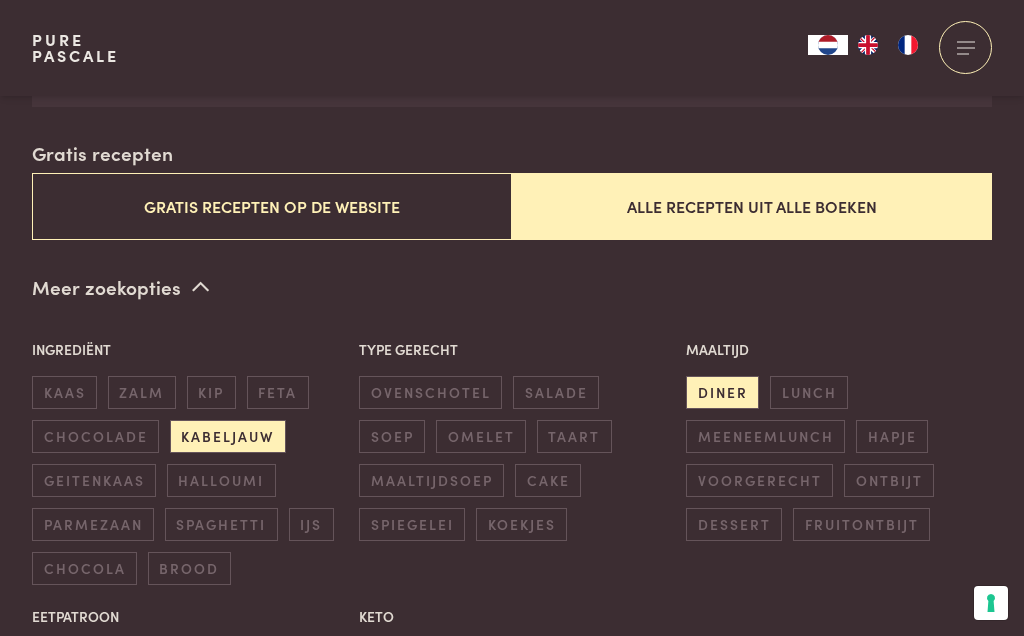 click on "Alle recepten uit alle boeken" at bounding box center (752, 206) 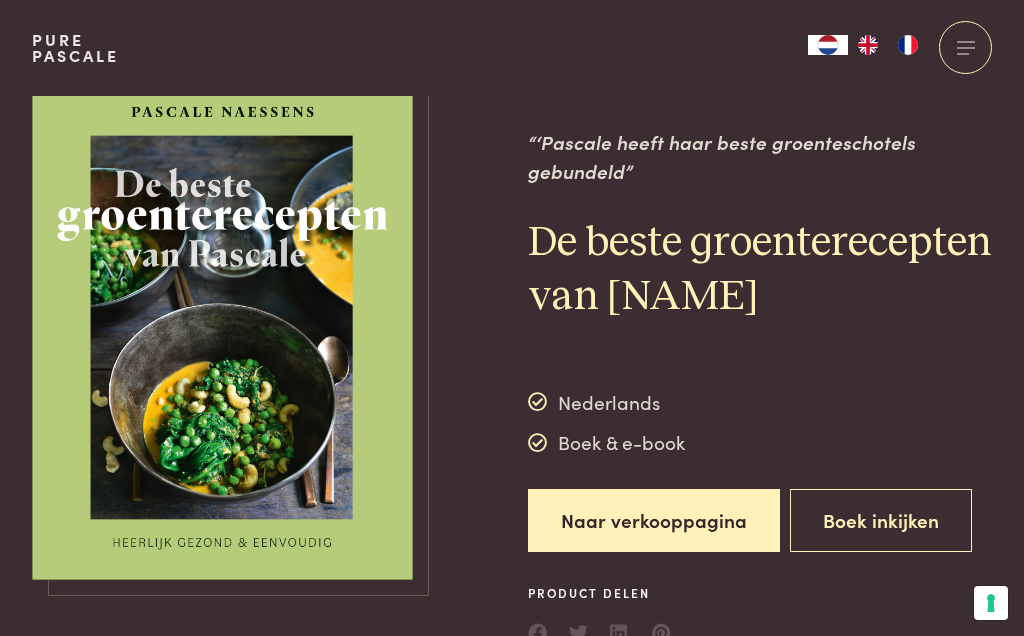 scroll, scrollTop: 0, scrollLeft: 0, axis: both 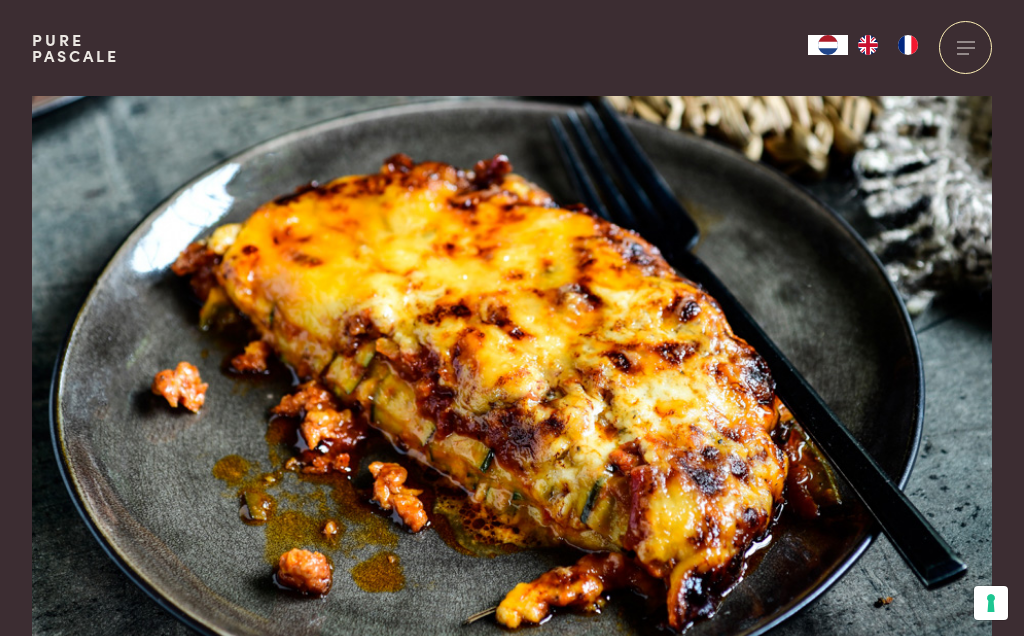 click on "Uw voorkeuren  voor toestemming voor trackingtechnologieën" at bounding box center [991, 603] 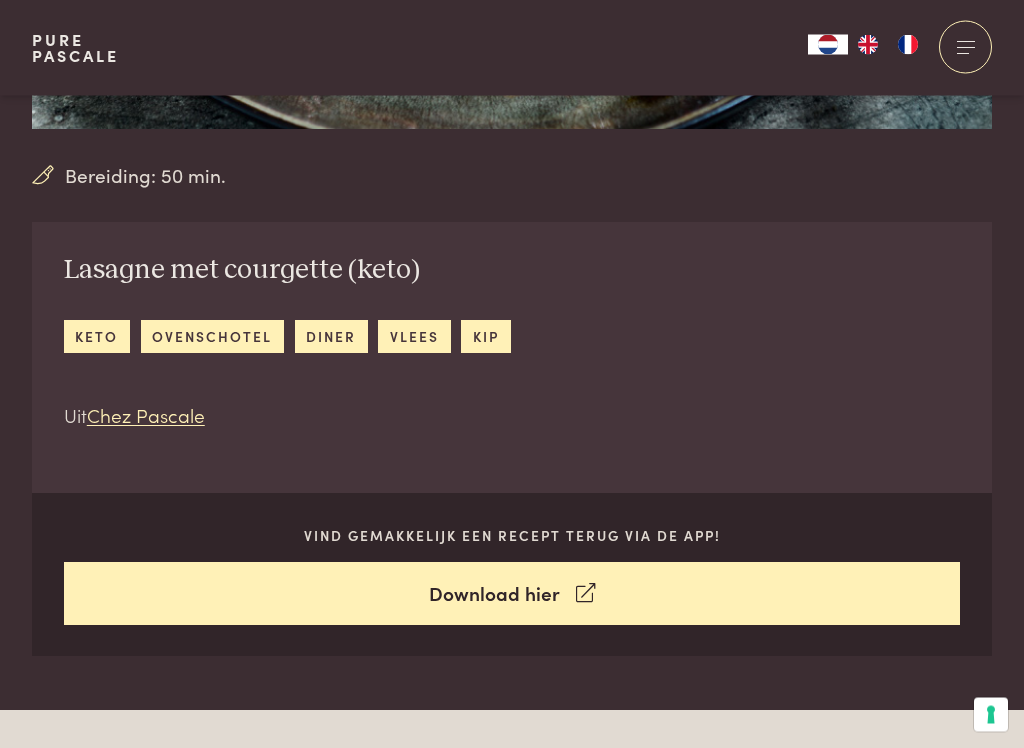 scroll, scrollTop: 543, scrollLeft: 0, axis: vertical 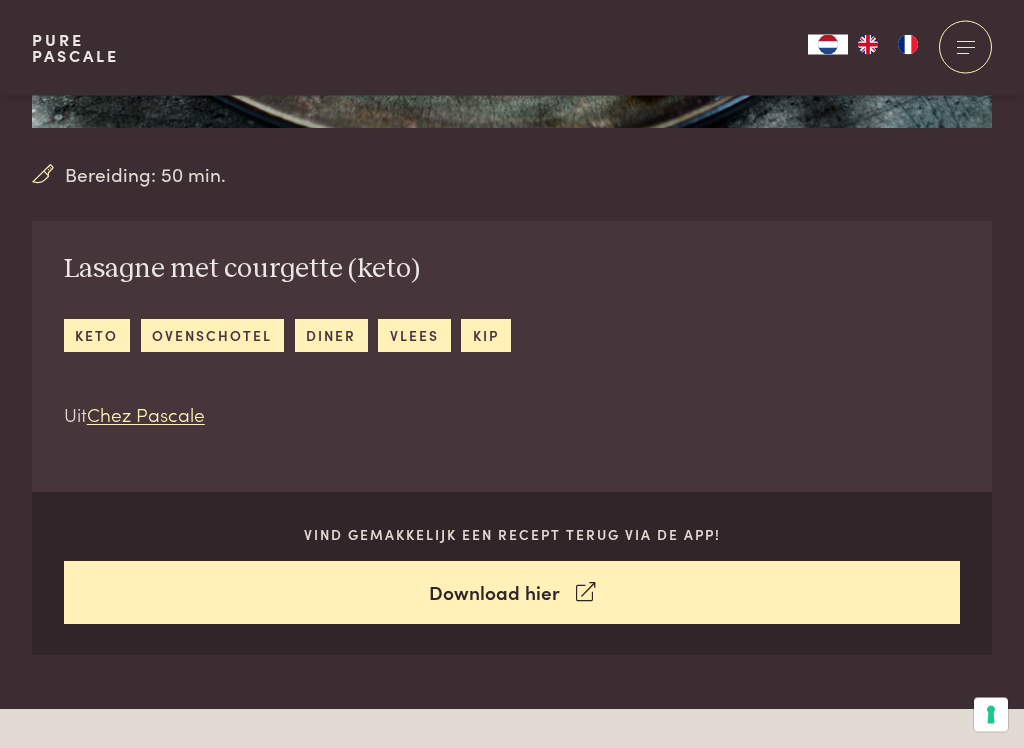 click on "Download hier" at bounding box center (512, 593) 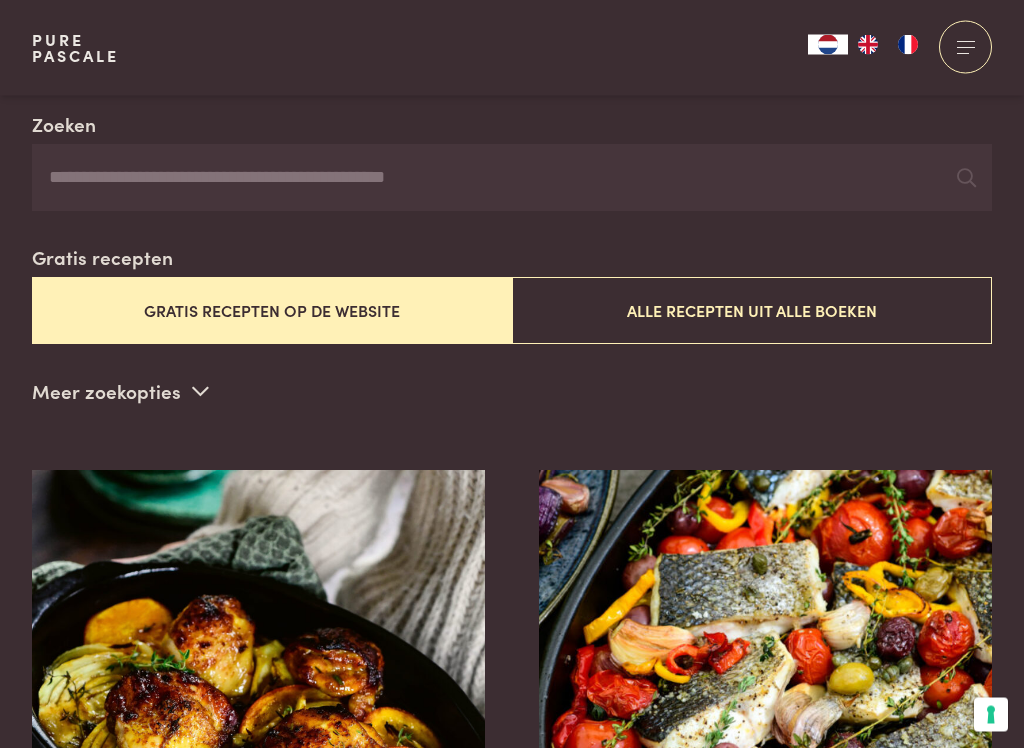 scroll, scrollTop: 408, scrollLeft: 0, axis: vertical 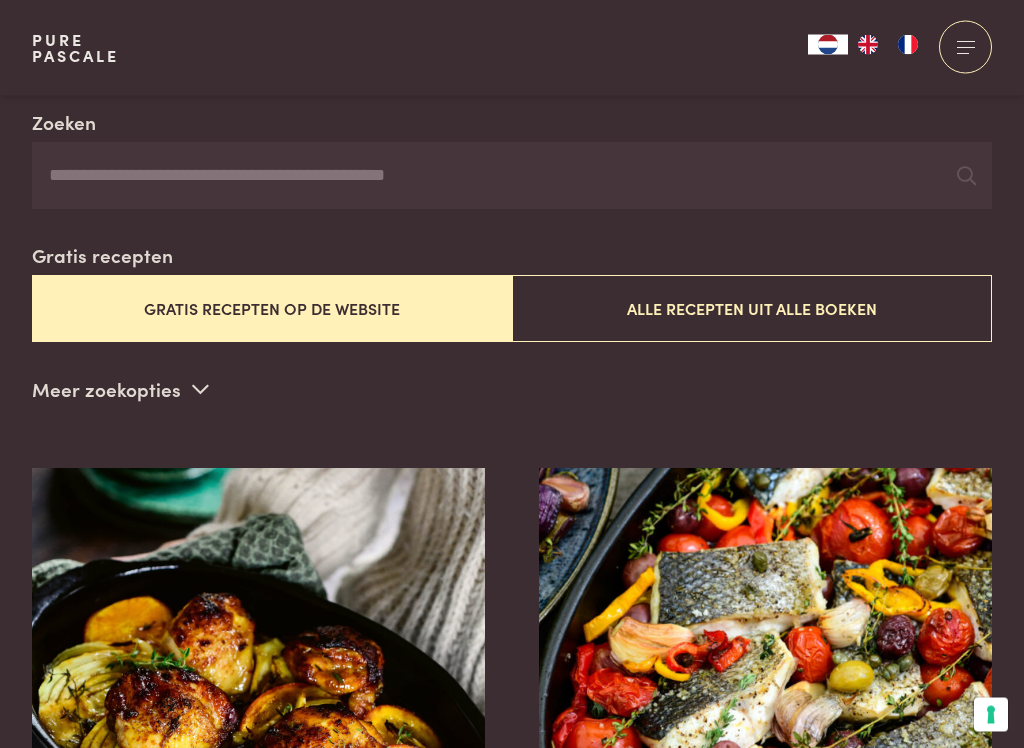 click on "Gratis recepten op de website" at bounding box center (272, 309) 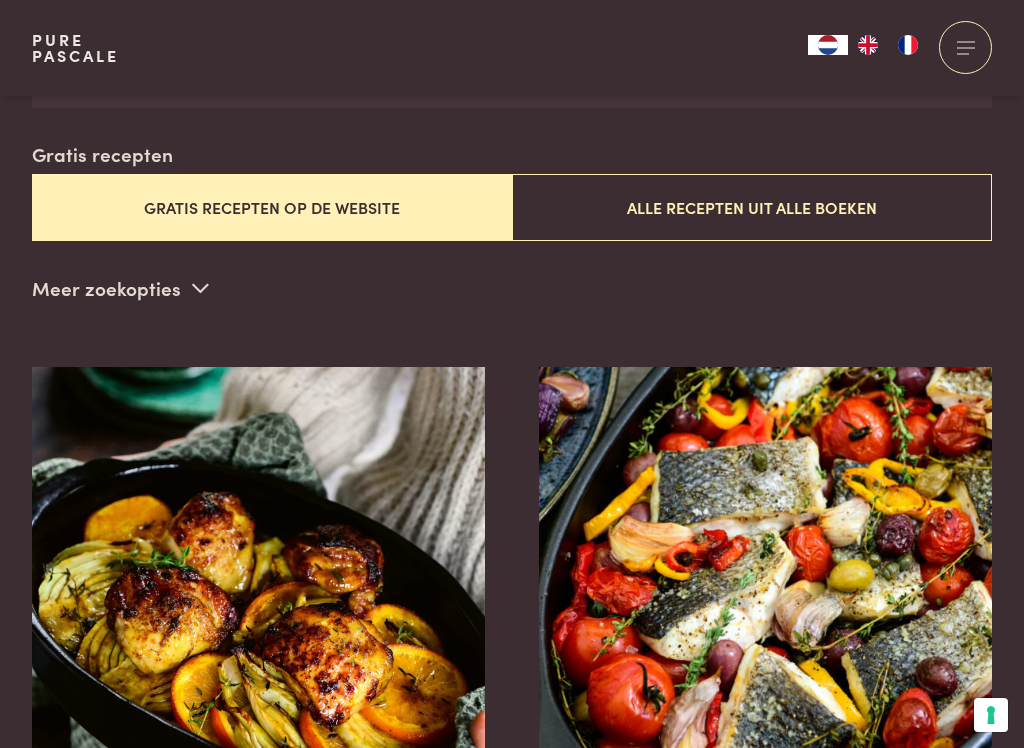 scroll, scrollTop: 511, scrollLeft: 0, axis: vertical 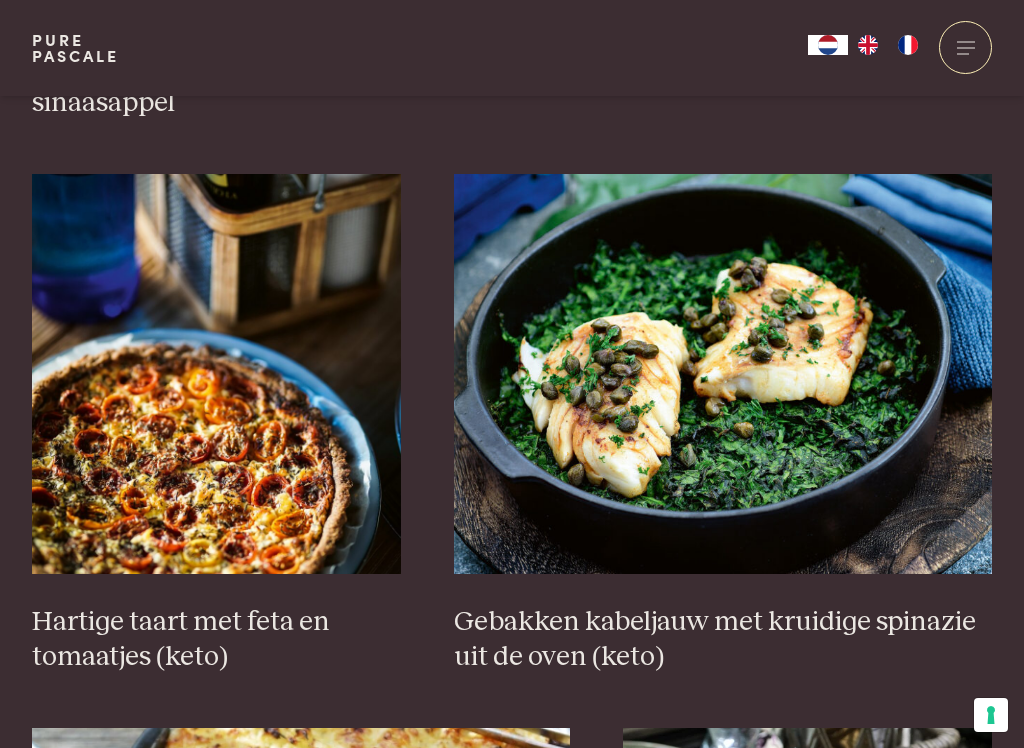 click at bounding box center [723, 374] 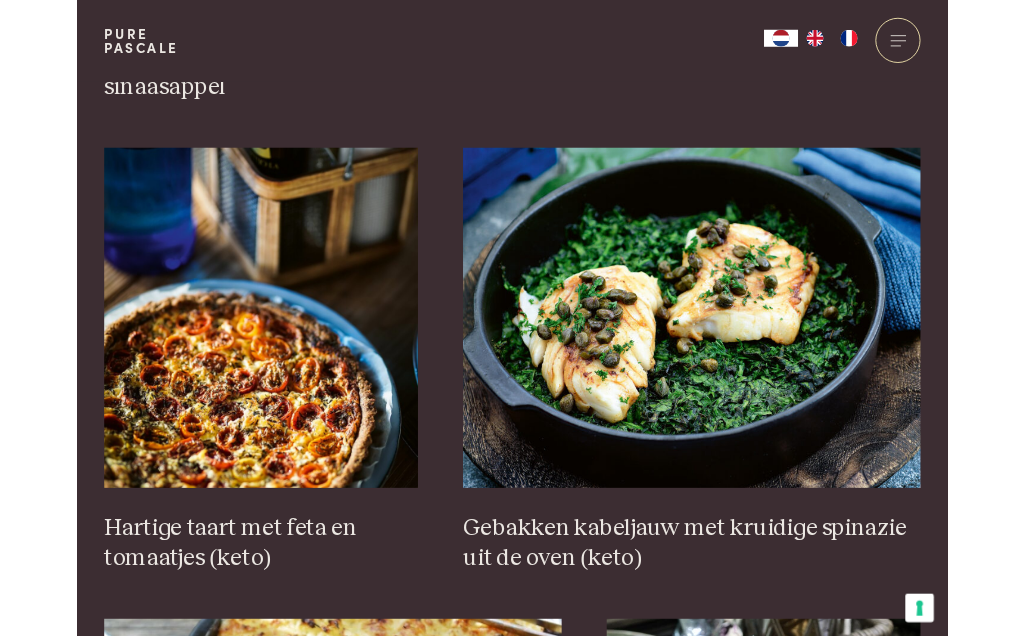 scroll, scrollTop: 1313, scrollLeft: 0, axis: vertical 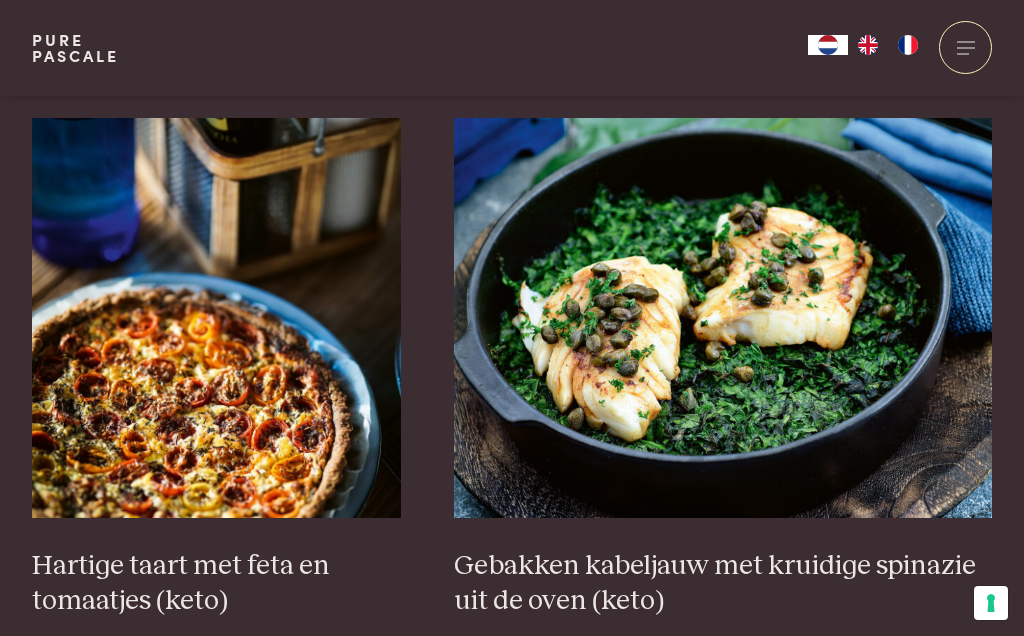 click on "Pure
[NAME]
Collecties
Kitchenware   Tableware   Bathroom   Interior   Inspiratie   Alles van Collecties     Collecties
Culinair
Boeken   Vertalingen   Recepten   Weekmenu's   Alles van Culinair     Culinair
Gezondheid
Mijn kookstijl   Lowcarb   Interviews met deskundigen   Blog   Begeleiding   Alles van Gezondheid     Gezondheid
Masterclass
Collecties
Kitchenware   Tableware   Bathroom   Interior   Inspiratie
Culinair
Boeken   Vertalingen   Recepten   Weekmenu's
Gezondheid
Mijn kookstijl   Lowcarb   Interviews met deskundigen" at bounding box center (512, 2500) 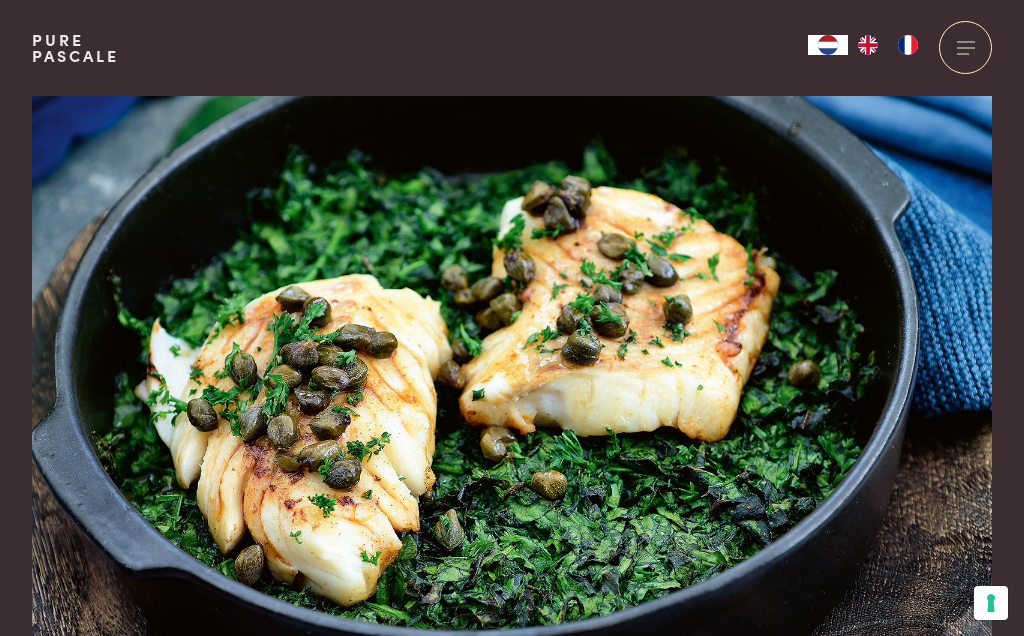 scroll, scrollTop: 0, scrollLeft: 0, axis: both 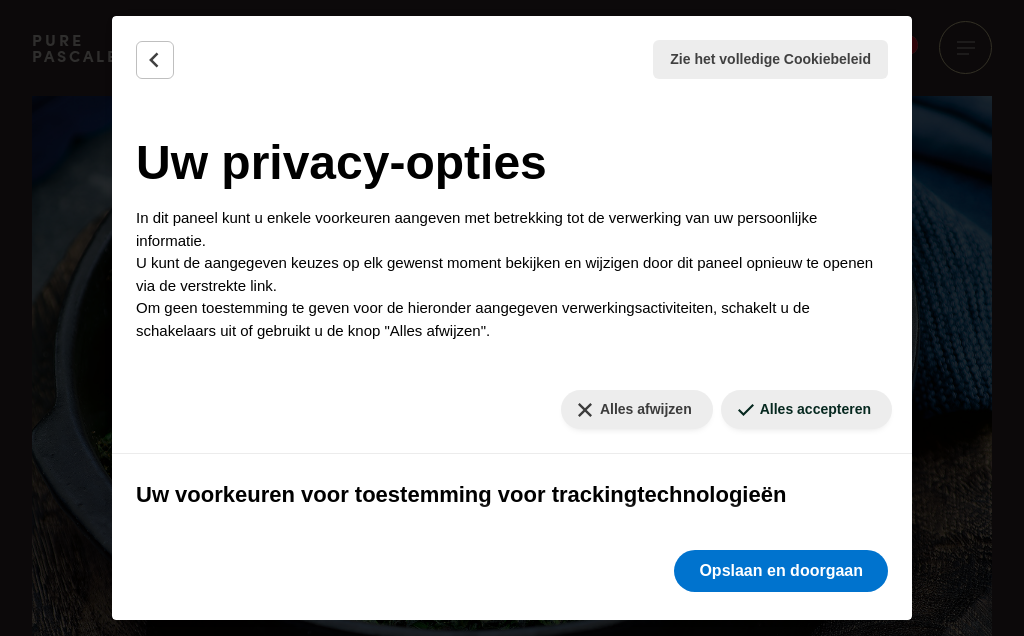 click on "Zie het volledige Cookiebeleid Cookiebeleid
Uw TCF-gerelateerde voorkeuren
De hieronder genoemde advertentiediensten - ook leveranciers genoemd - zijn aangesloten bij het  IAB Transparency and Consent Framework  en u kunt uw voorkeuren voor advertentie-tracking aanpassen. Sommige hiervan verwerken uw persoonsgegevens uitsluitend met uw  toestemming , terwijl andere zich baseren op een  gerechtvaardigd belang . Houd er rekening mee dat het weigeren van toestemming voor een bepaald doel ertoe kan leiden dat gerelateerde functies niet beschikbaar zijn. U kunt uw voorkeuren voor alle doelen en diensten tegelijk aangeven via de onderstaande keuzemogelijkheden. De keuzes die u maakt met betrekking tot de doeleinden en diensten die in dit bericht worden vermeld, worden opgeslagen in een cookie genaamd “euconsent-v2” voor een maximale duur van 365 dagen.
Alles afwijzen
Alles accepteren" at bounding box center (512, 318) 